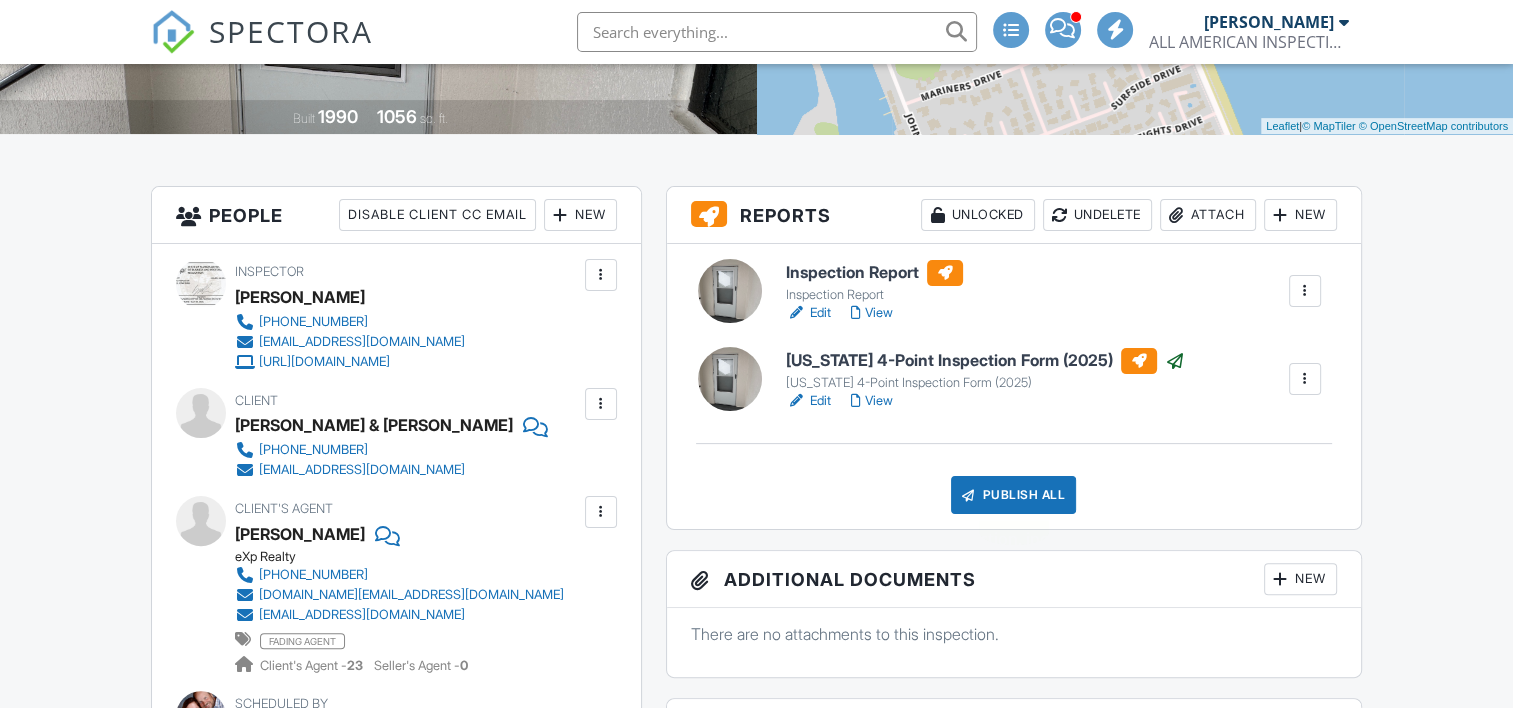 scroll, scrollTop: 400, scrollLeft: 0, axis: vertical 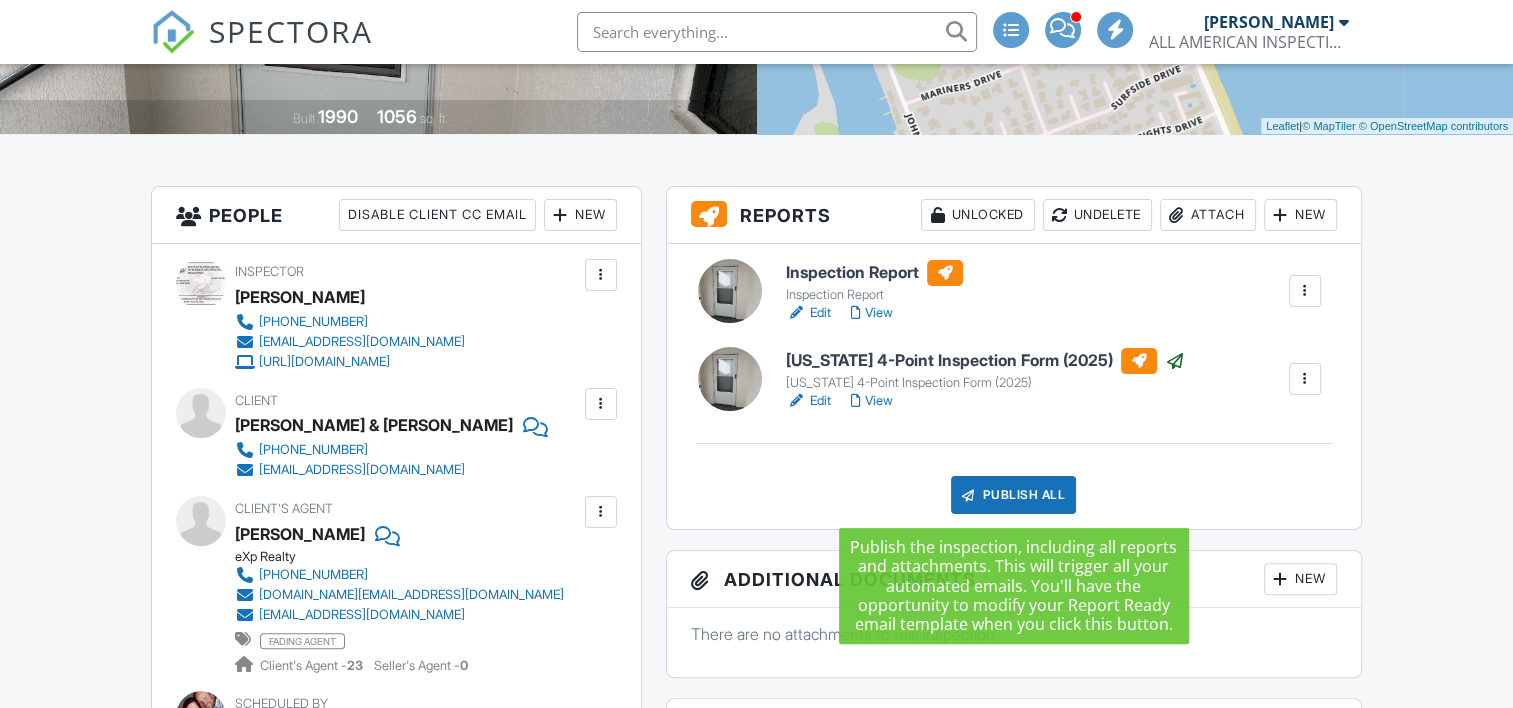 click on "Publish All" at bounding box center (1013, 495) 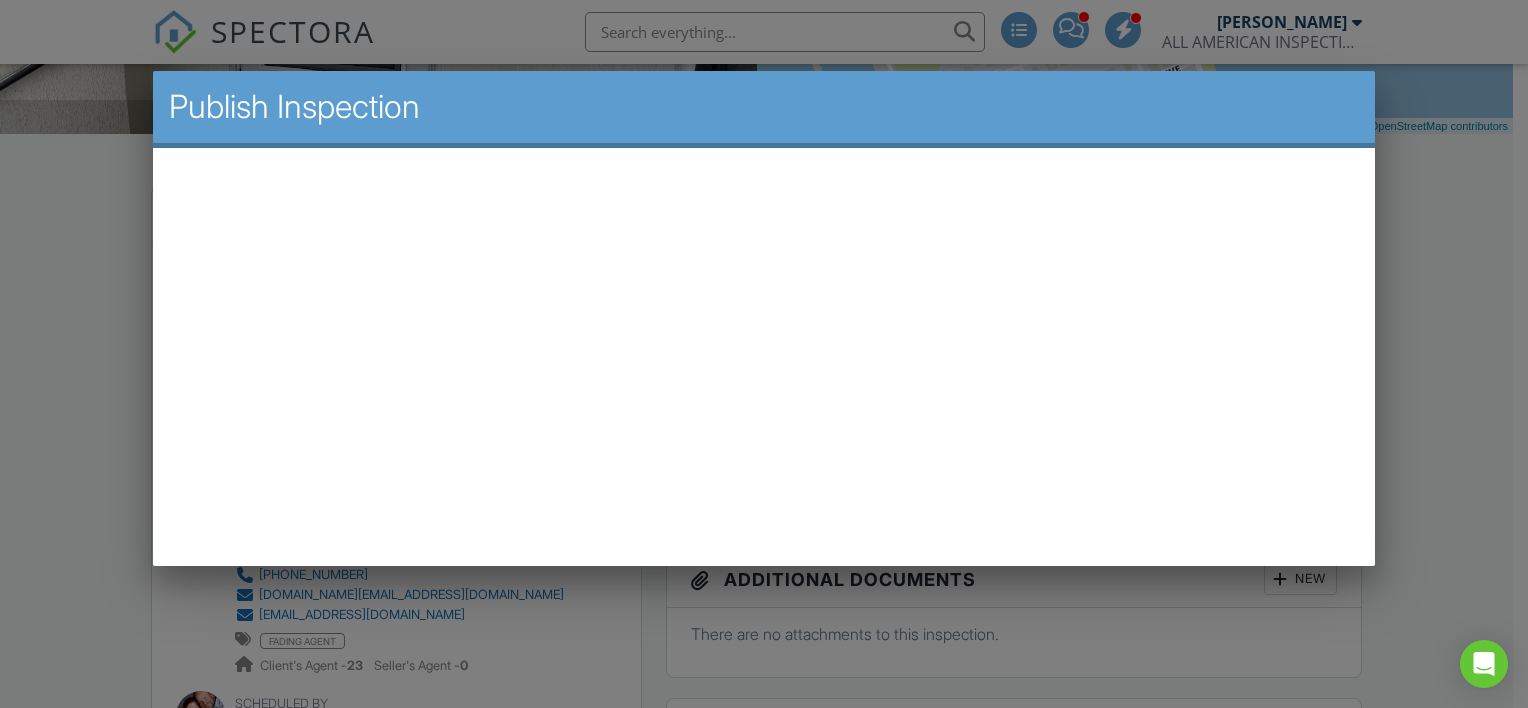 scroll, scrollTop: 0, scrollLeft: 0, axis: both 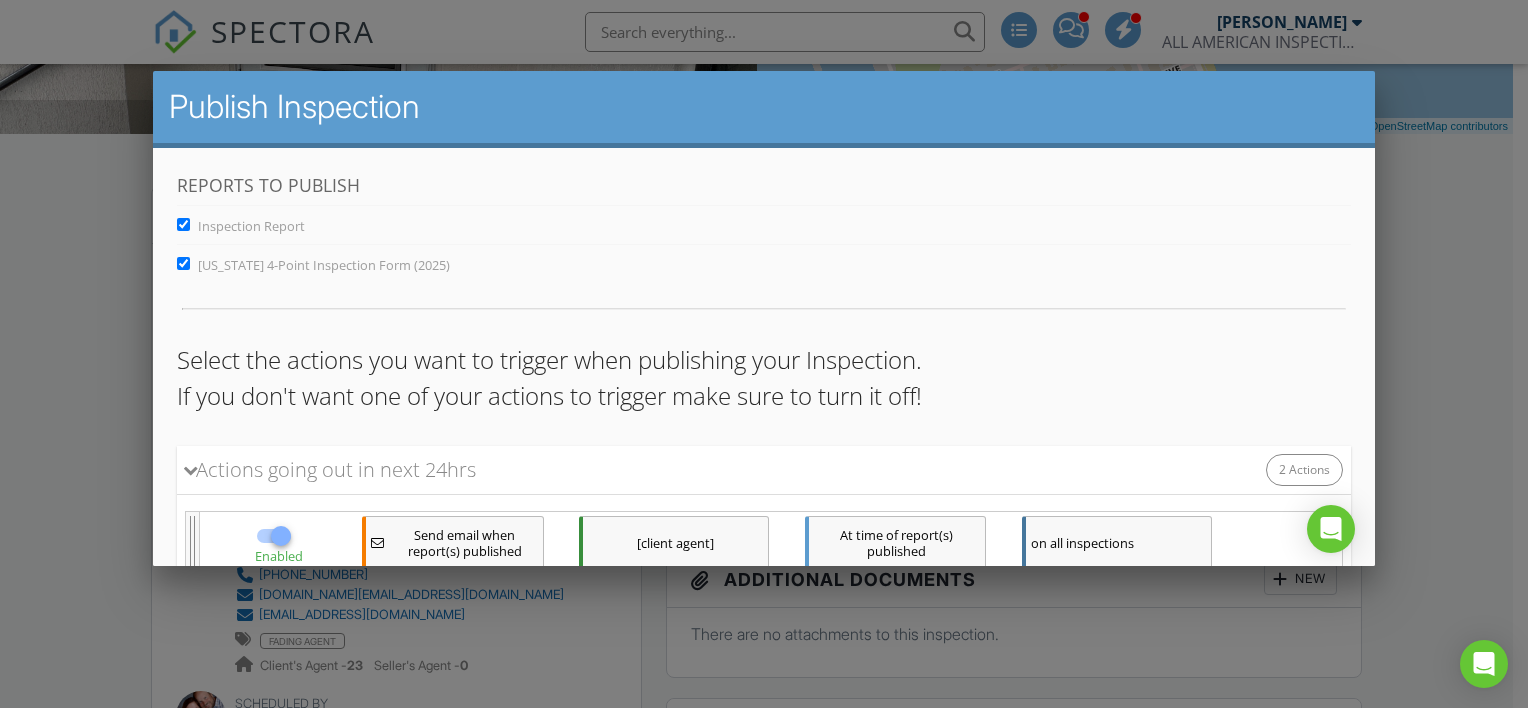 click at bounding box center [764, 342] 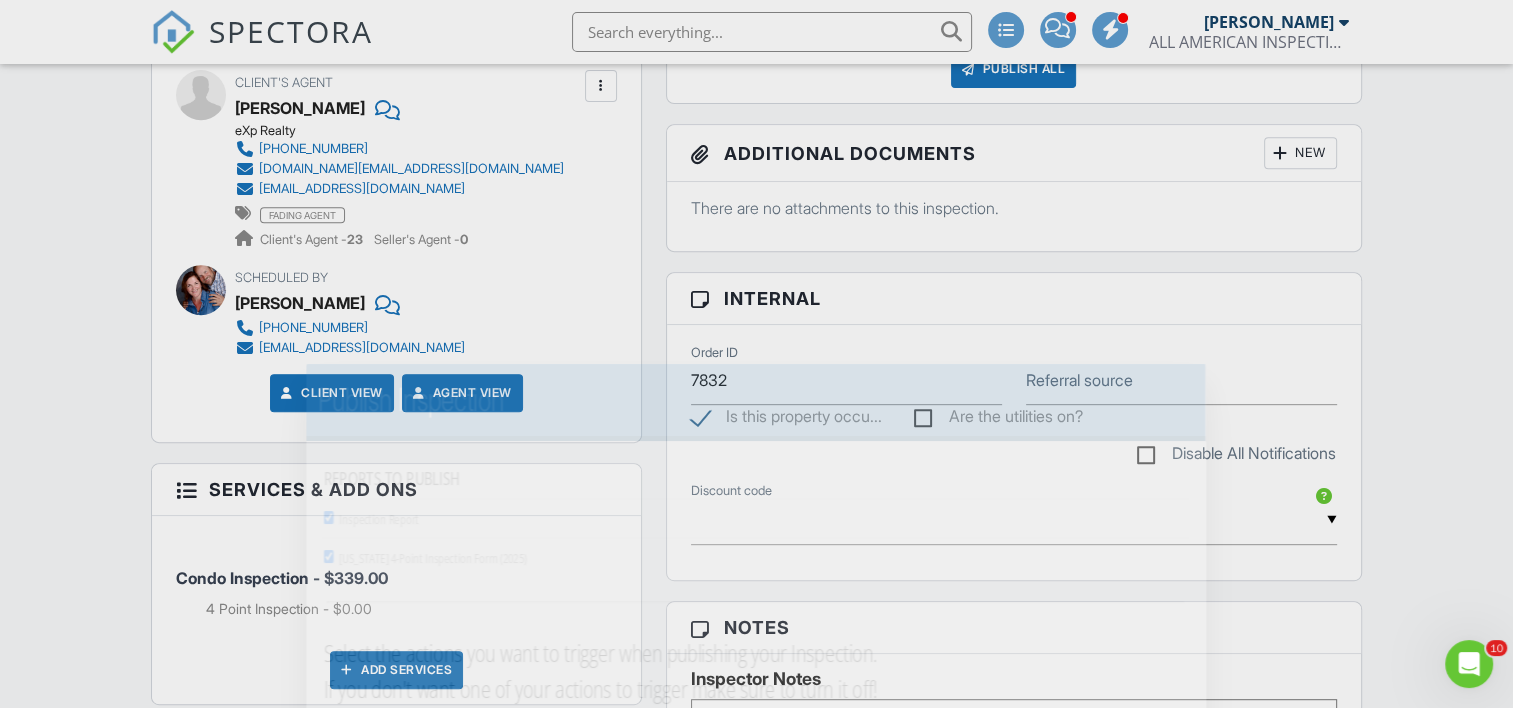 scroll, scrollTop: 0, scrollLeft: 0, axis: both 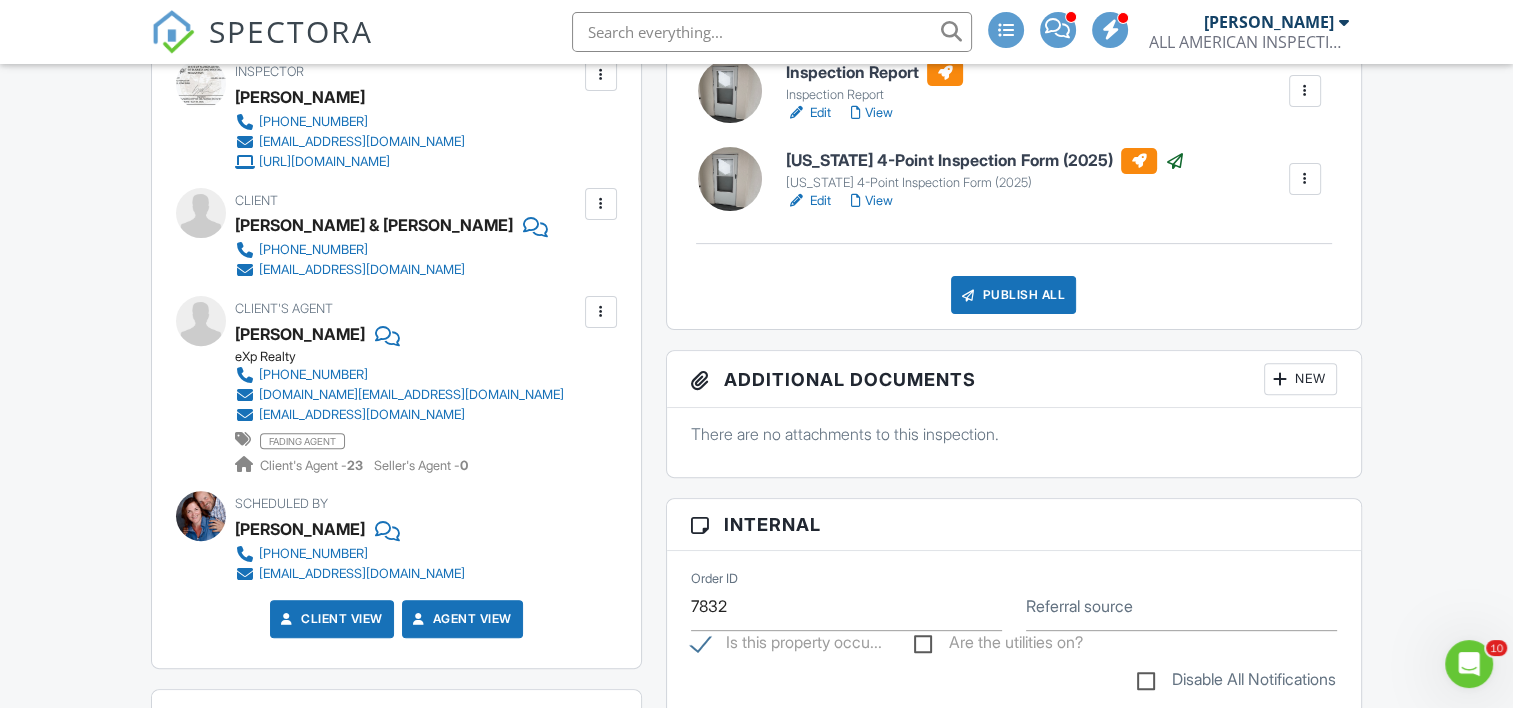 click on "Publish All" at bounding box center (1013, 295) 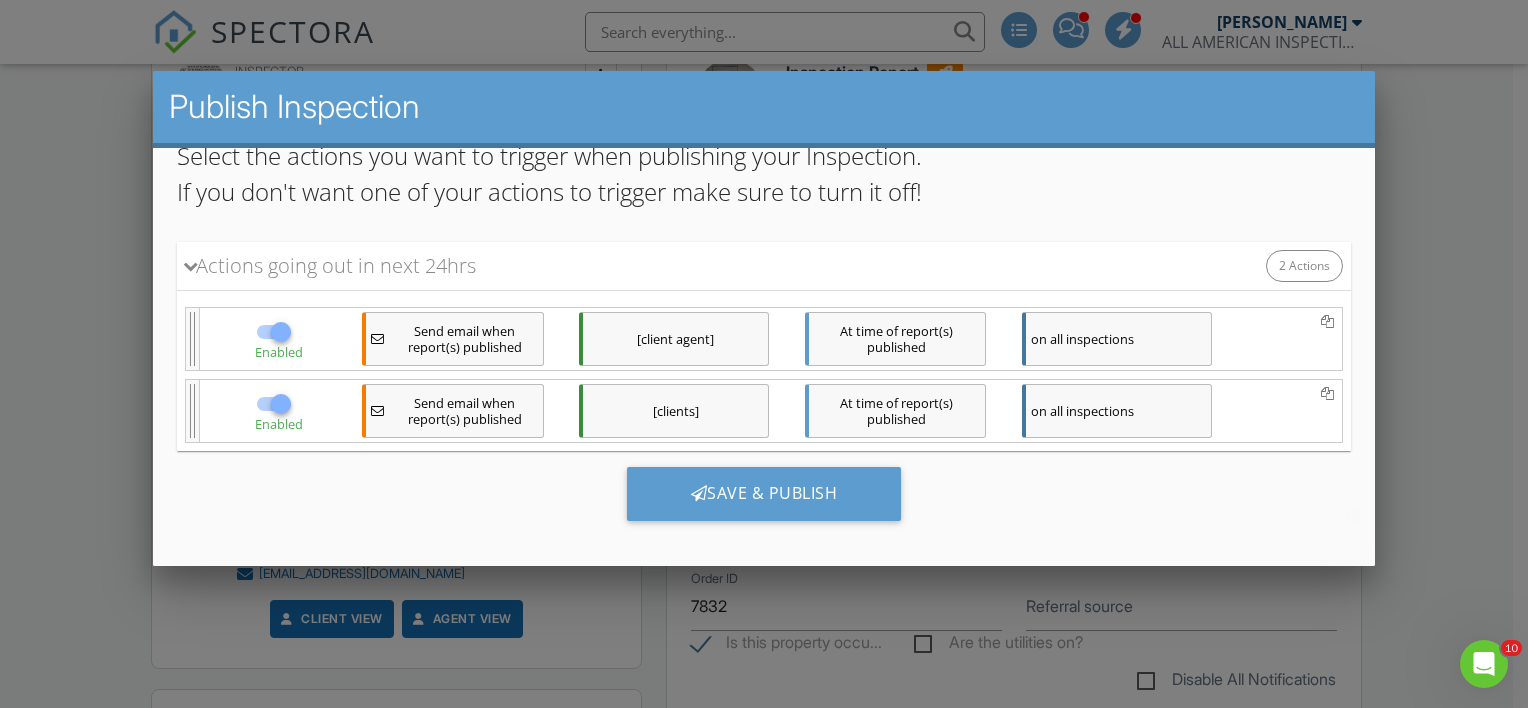 scroll, scrollTop: 204, scrollLeft: 0, axis: vertical 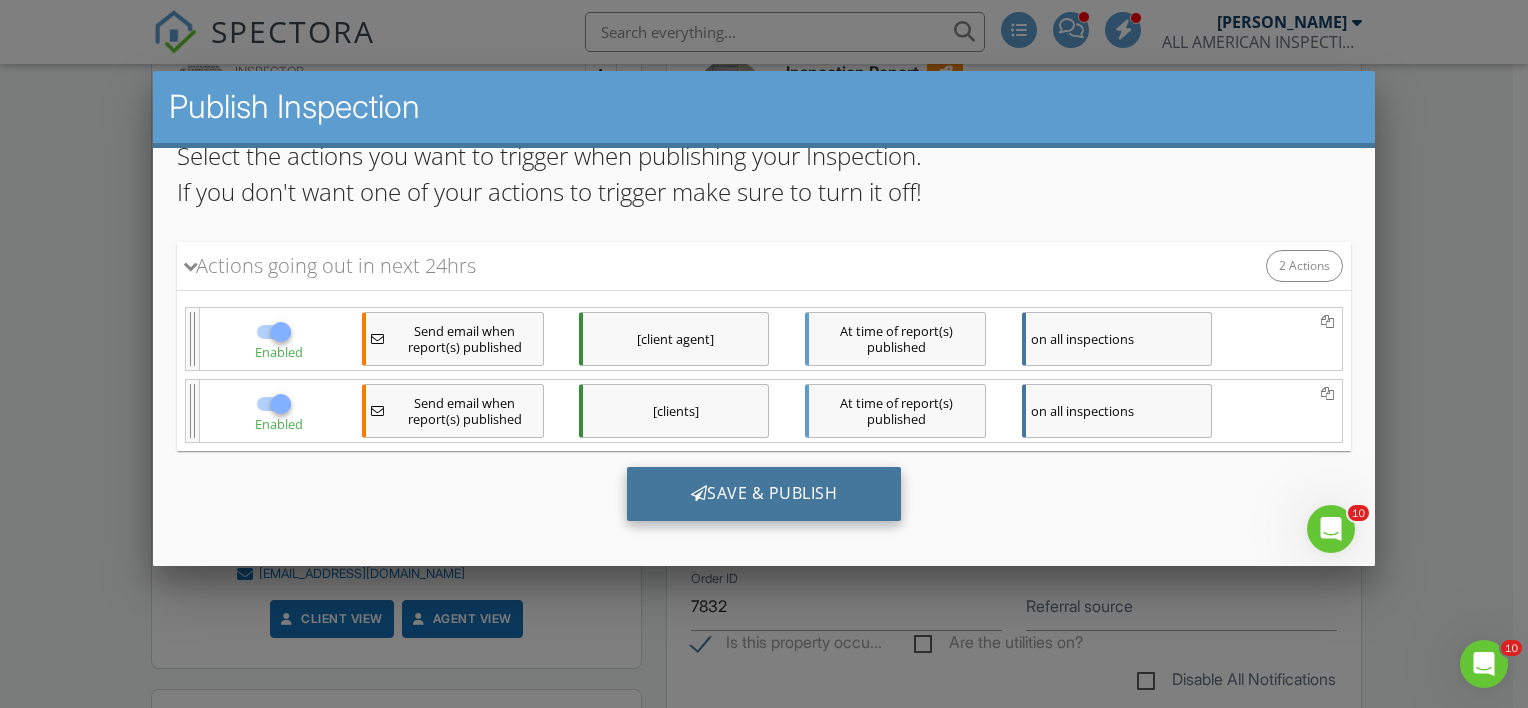 click on "Save & Publish" at bounding box center (763, 493) 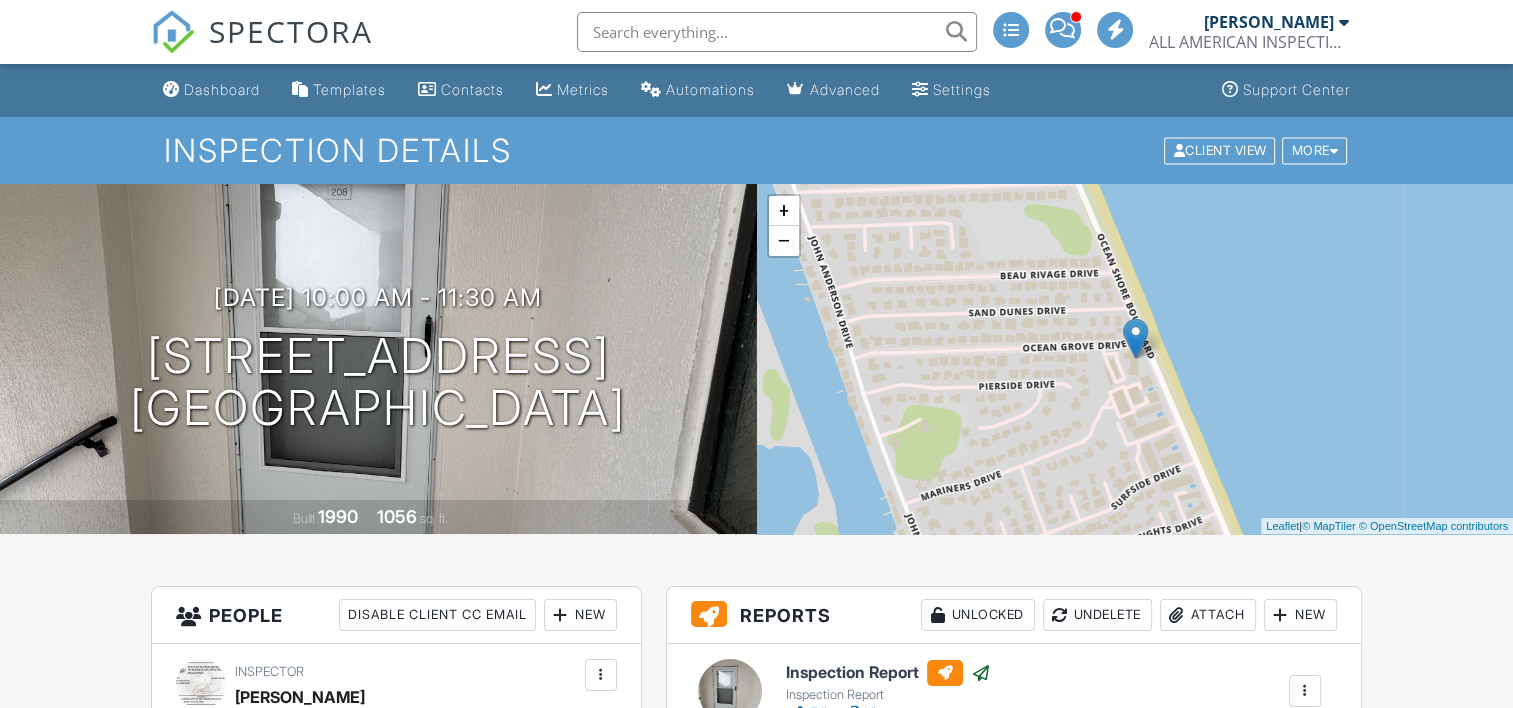 scroll, scrollTop: 0, scrollLeft: 0, axis: both 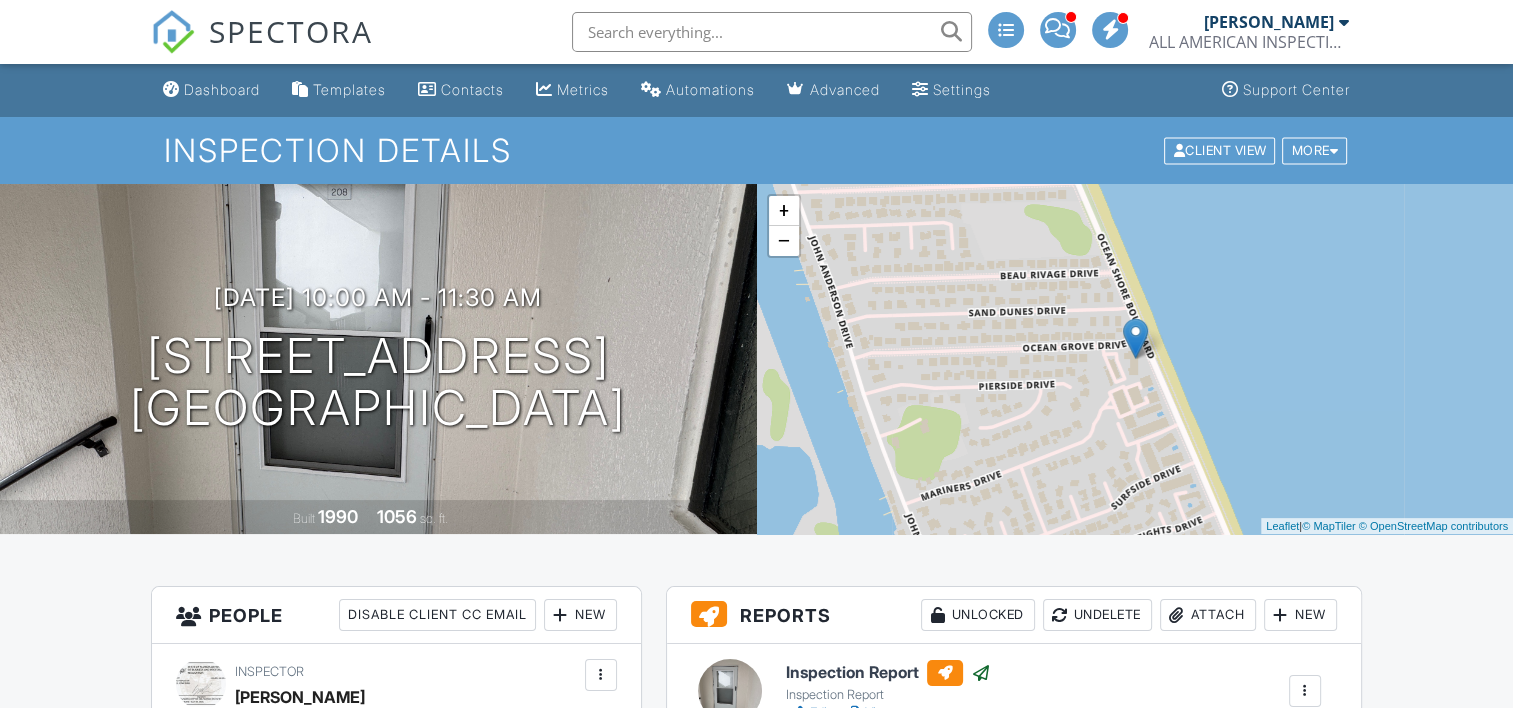 click on "ALL AMERICAN INSPECTION SERVICES" at bounding box center (1249, 42) 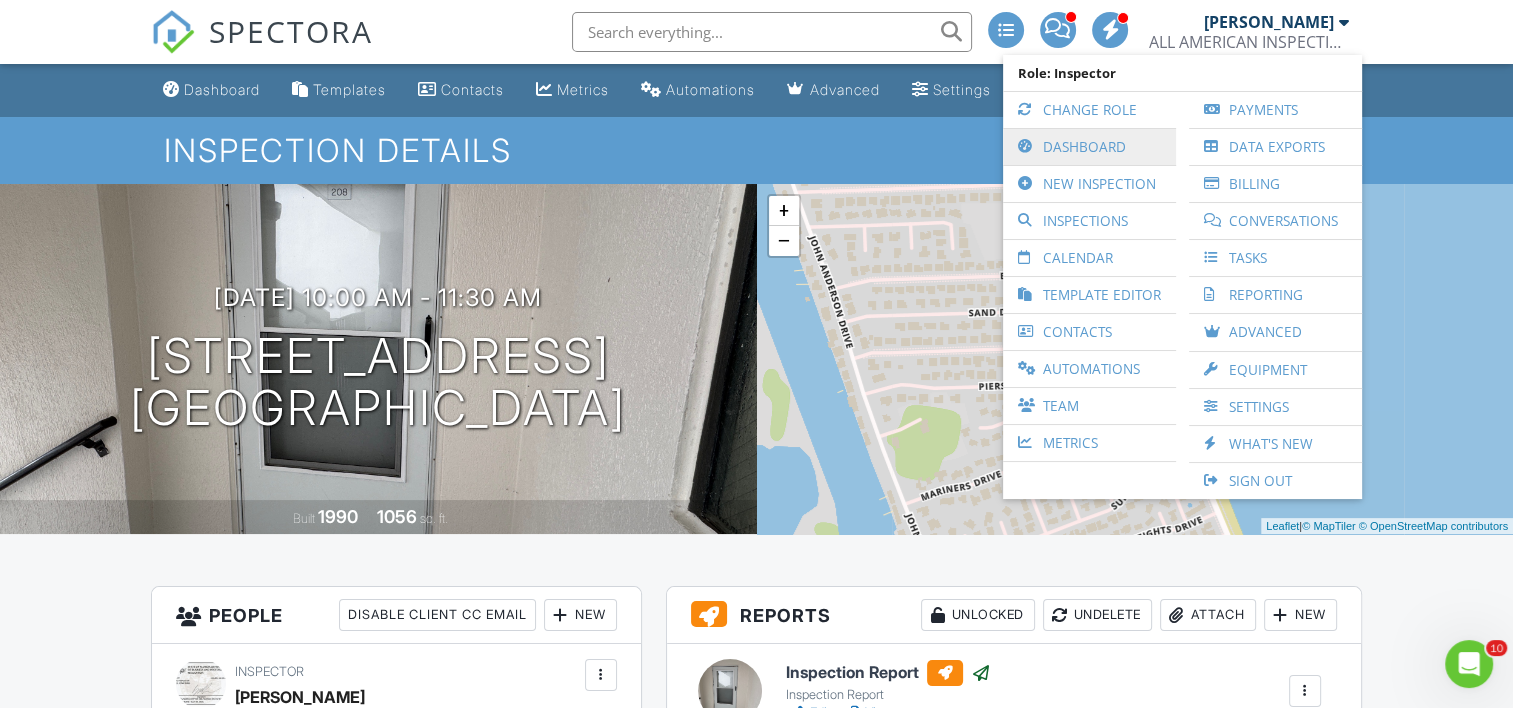 scroll, scrollTop: 0, scrollLeft: 0, axis: both 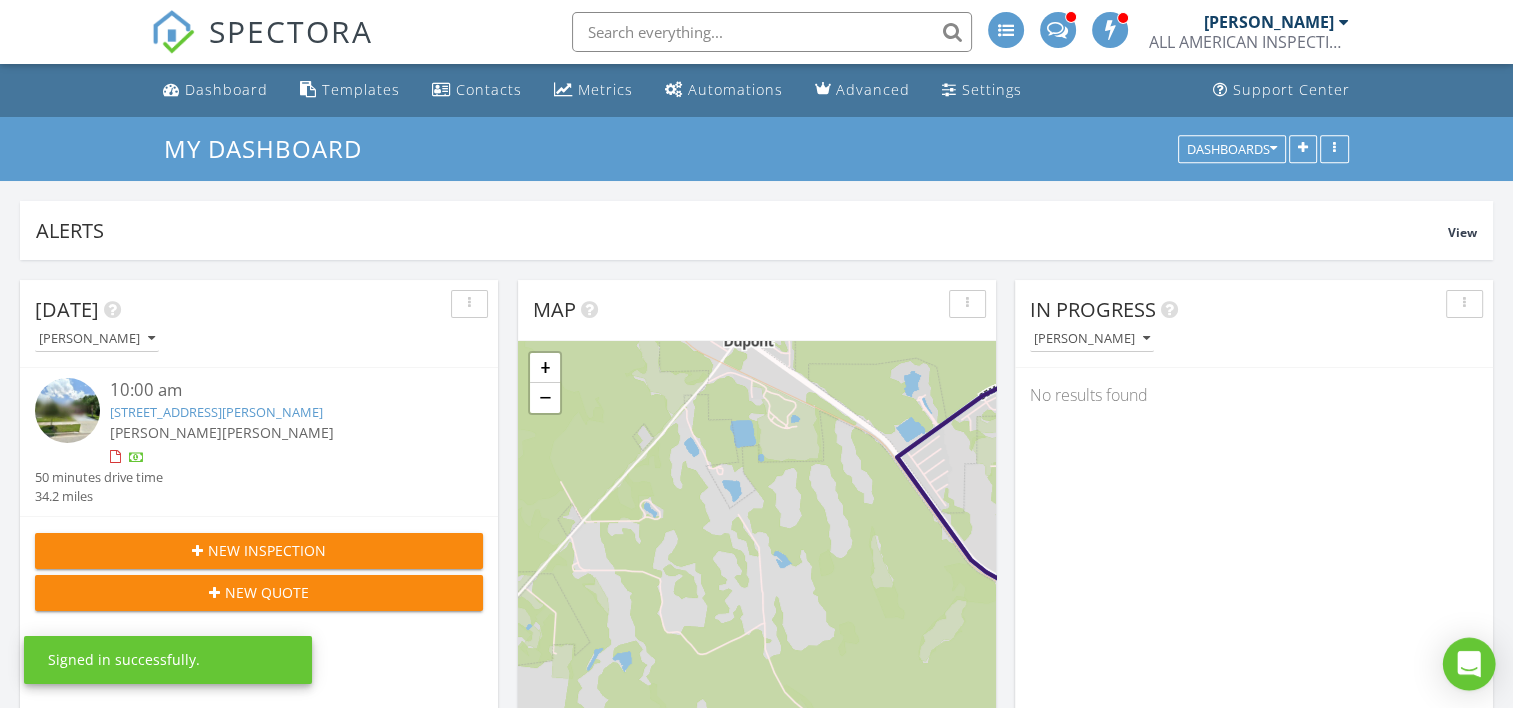 click 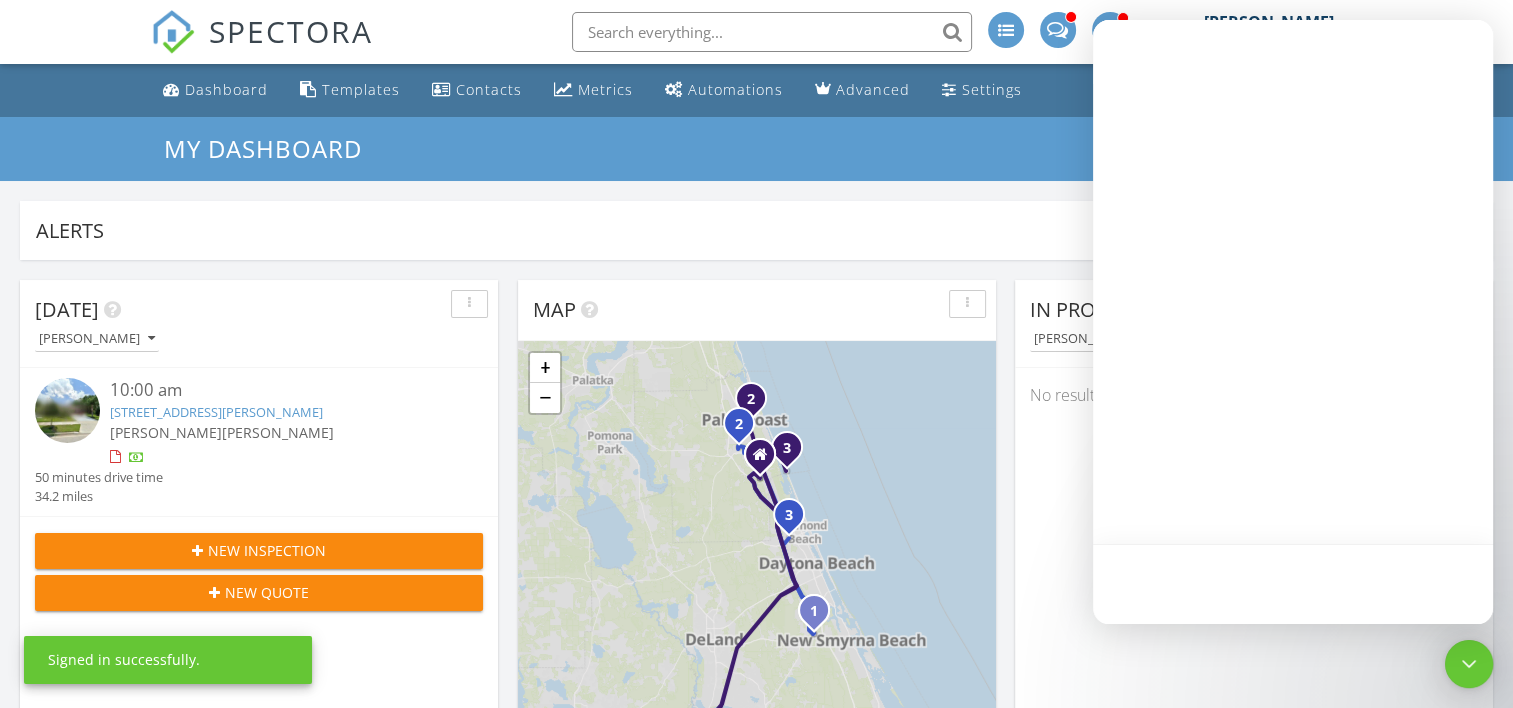 scroll, scrollTop: 0, scrollLeft: 0, axis: both 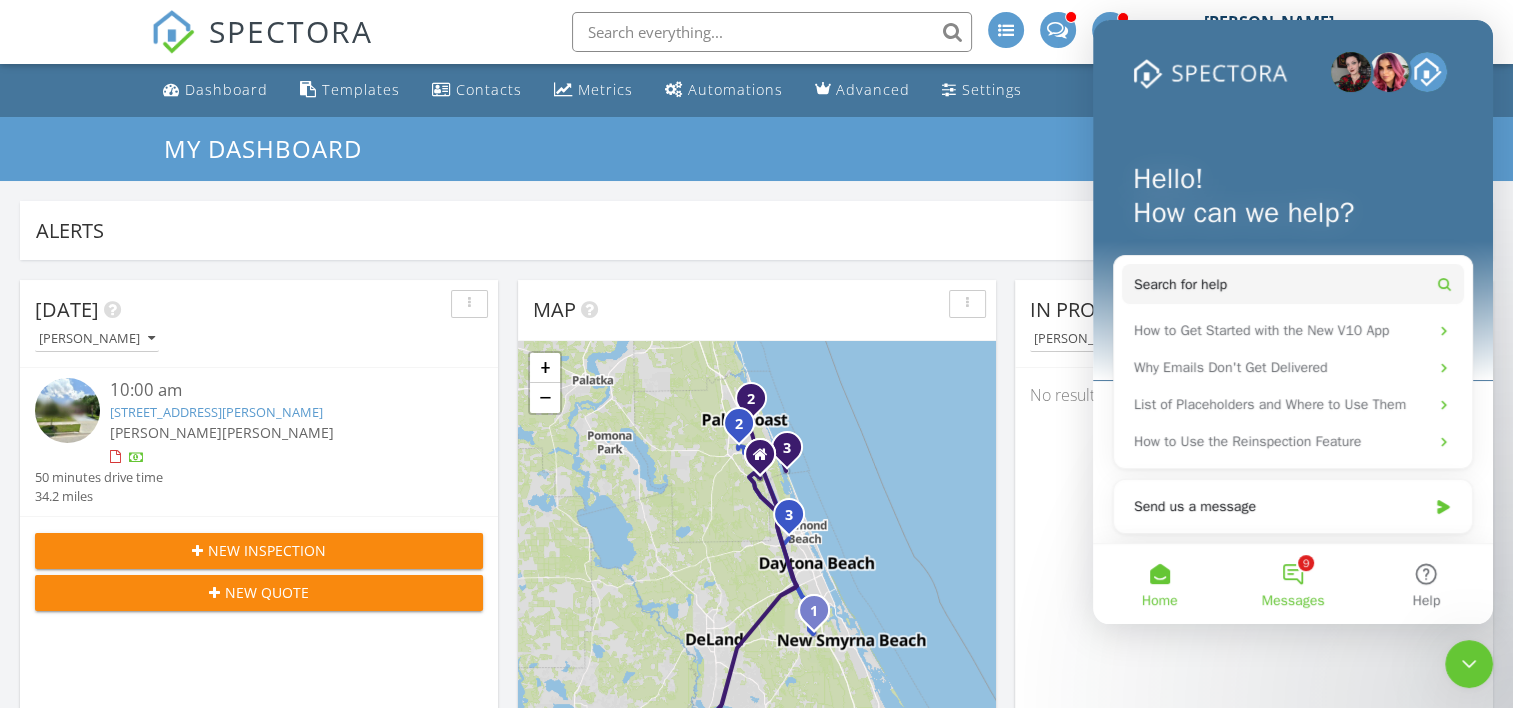 click on "9 Messages" at bounding box center [1292, 584] 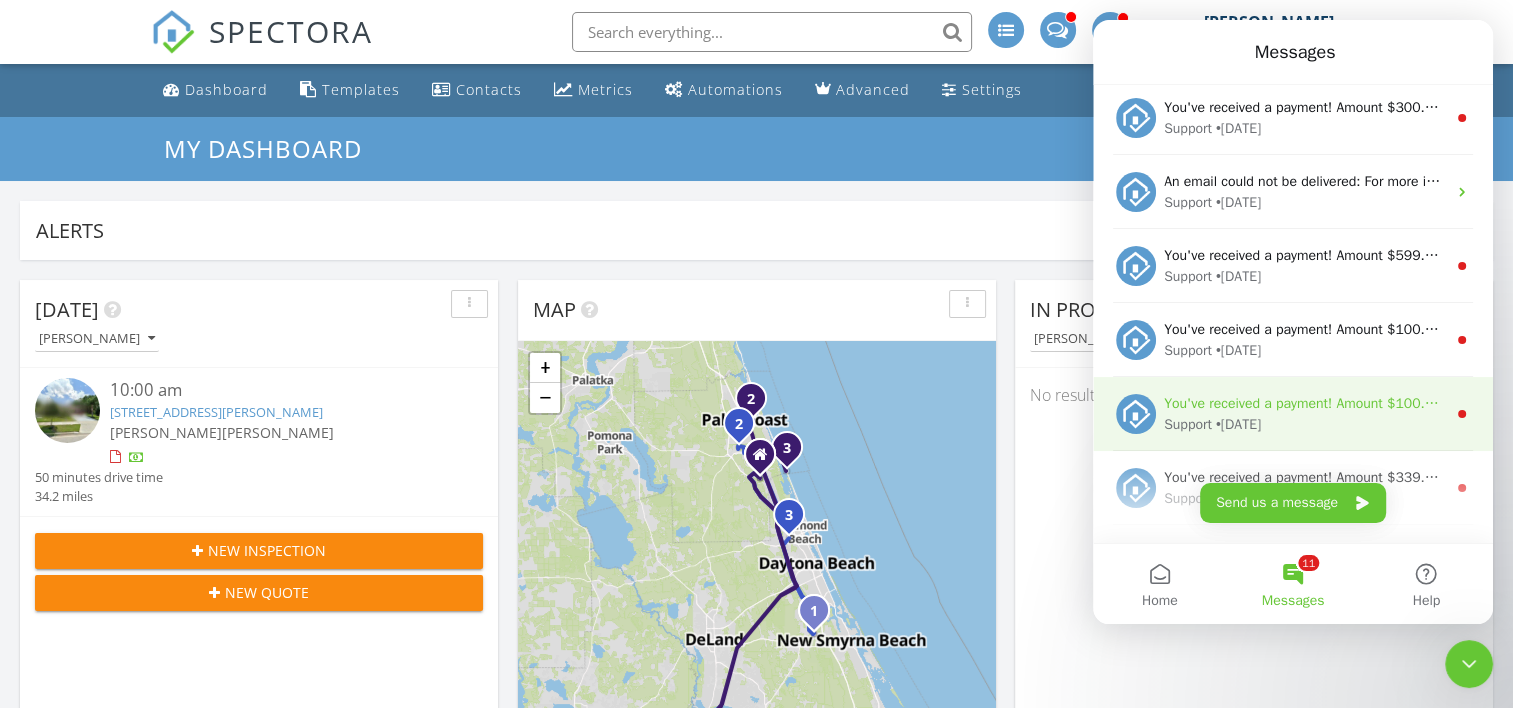 scroll, scrollTop: 361, scrollLeft: 0, axis: vertical 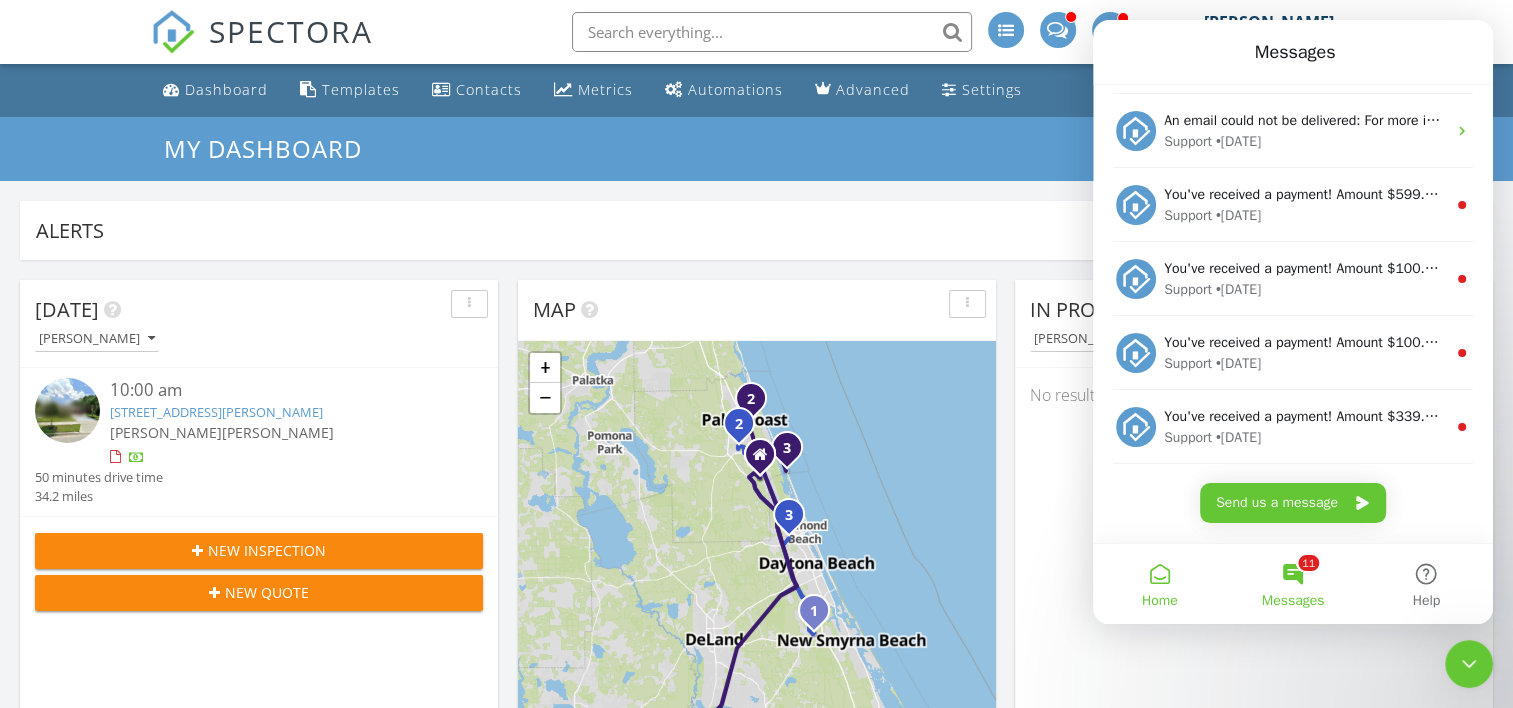 click on "Home" at bounding box center [1159, 584] 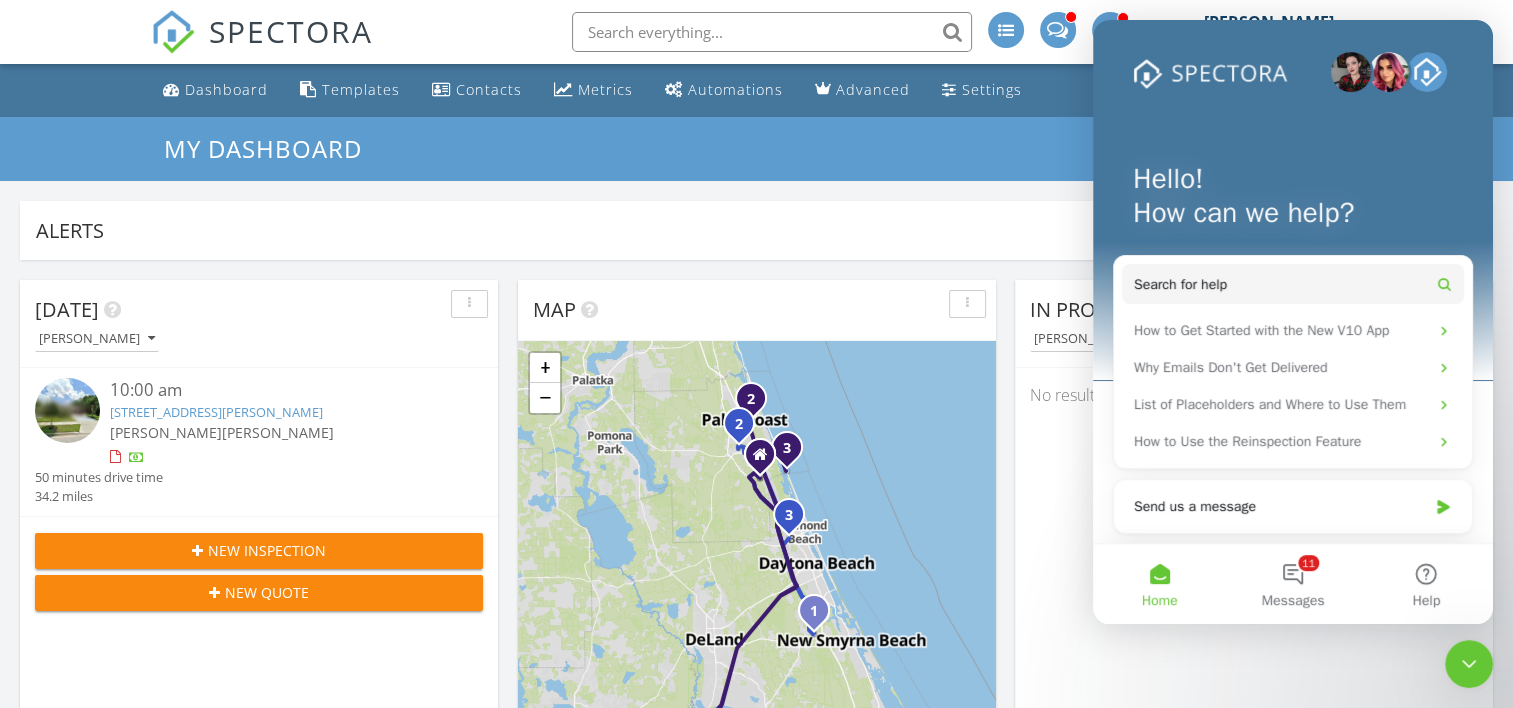 click on "Alerts
View
Company
Inspection
Learn More          No new alerts
You can view
dismissed alerts
if you need
No new alerts
You can view
dismissed alerts
if you need
Today
Jonathan Mock
10:00 am
3378 Leonardo Lane , New Smyrna Beach , FL  32168
John Mock
Jonathan Mock
50 minutes drive time   34.2 miles       New Inspection     New Quote         Map               1 2 3 1 1 2 3 + − US Highway 1, I 95, I 95, Interstate 95, Moody Boulevard, I 95 153.6 km, 2 h 15 min Head west on Smoke Tree Place 150 m Turn right onto Smith Trail 500 m Turn left onto Sesame Boulevard 1.5 km Turn left onto Seminole Woods Boulevard 2 km Turn left onto US 1 2 km Enter the traffic circle and take the 1st exit onto US Highway 1 (US 1) 35 m 10 km 300 m Merge left onto I 95 30 km" at bounding box center (756, 1130) 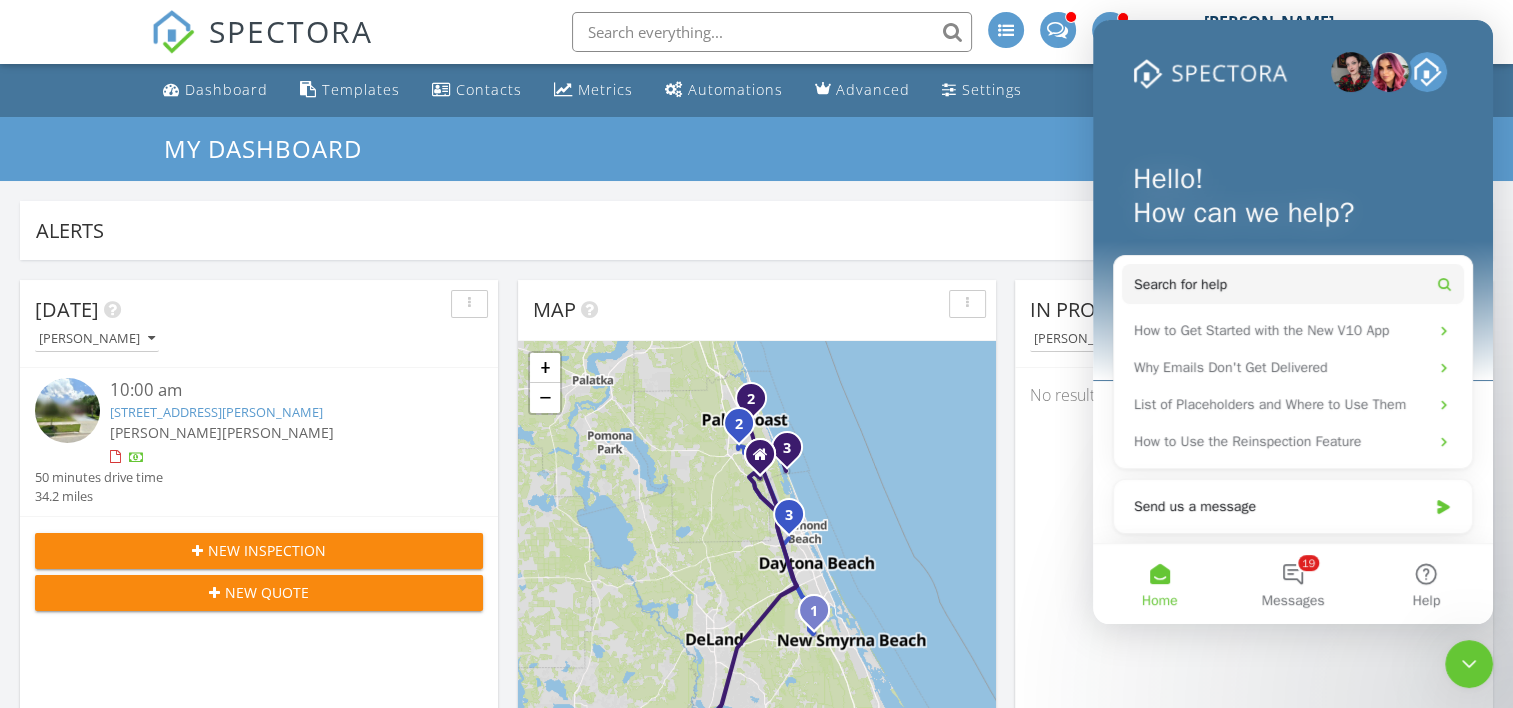 click 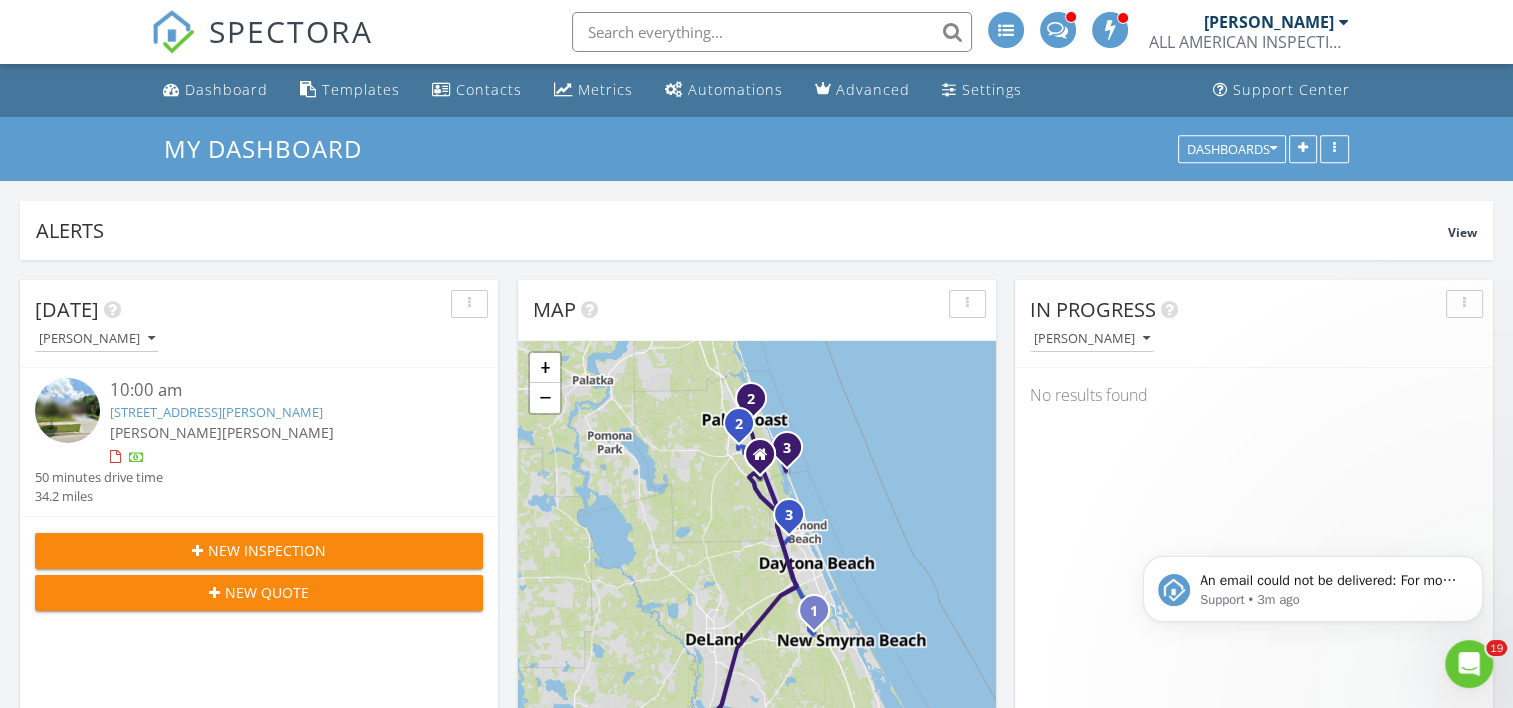 scroll, scrollTop: 0, scrollLeft: 0, axis: both 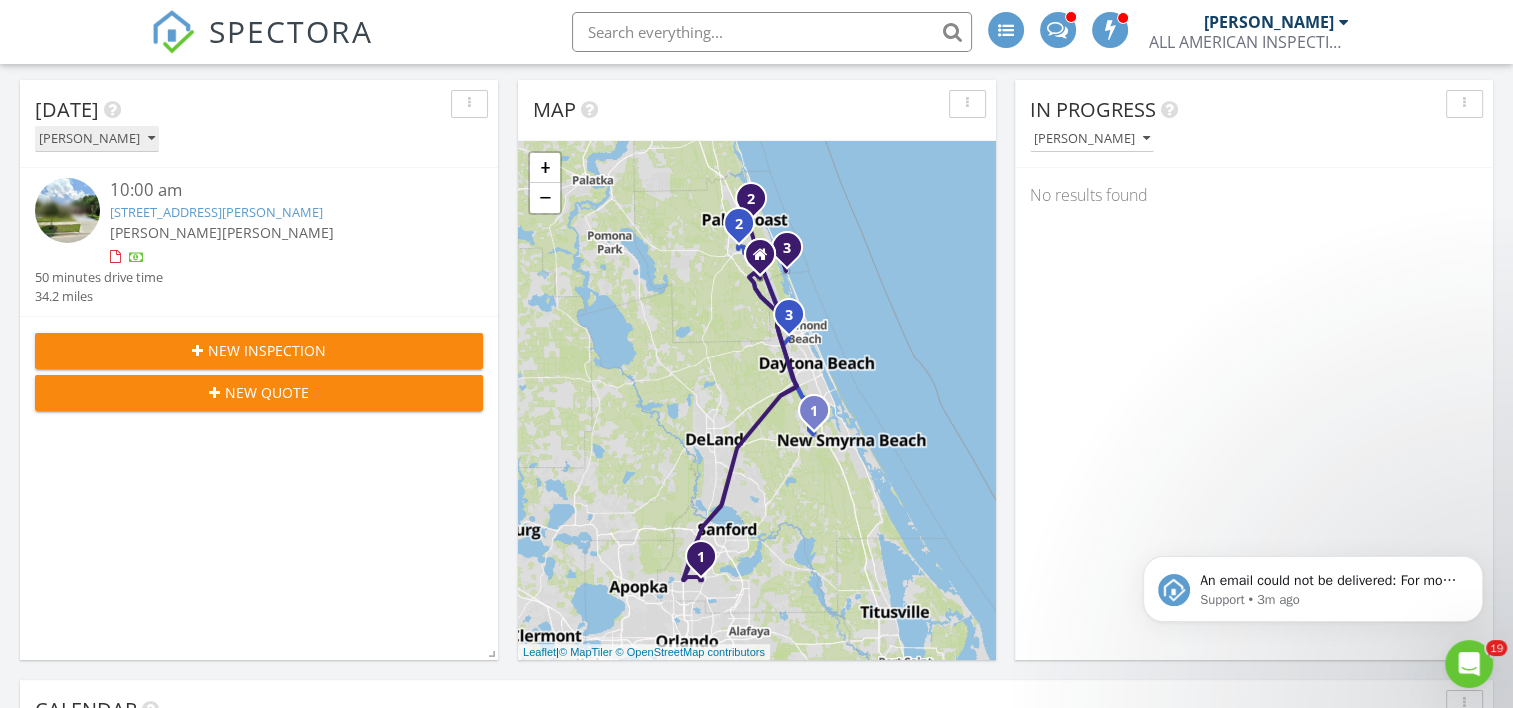 click on "[PERSON_NAME]" at bounding box center [97, 139] 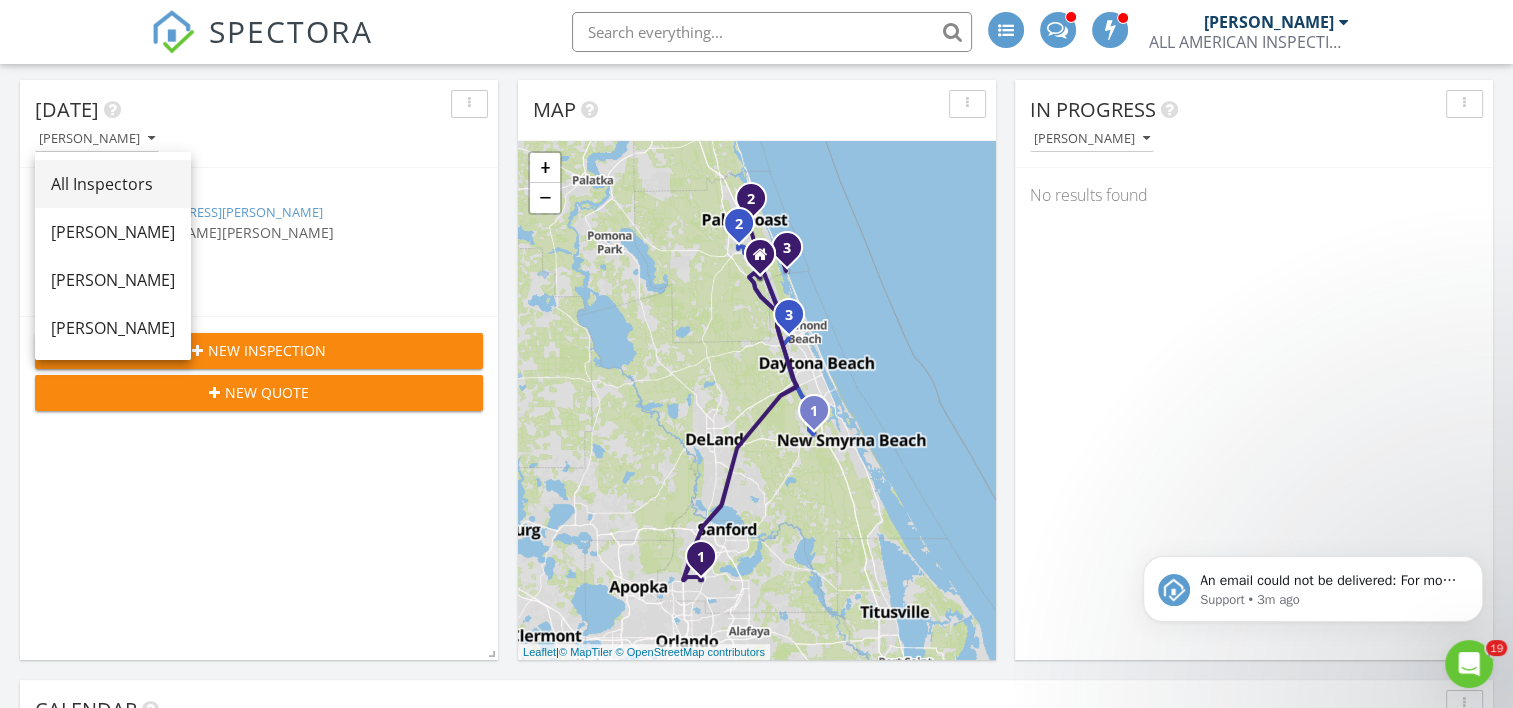 click on "All Inspectors" at bounding box center [113, 184] 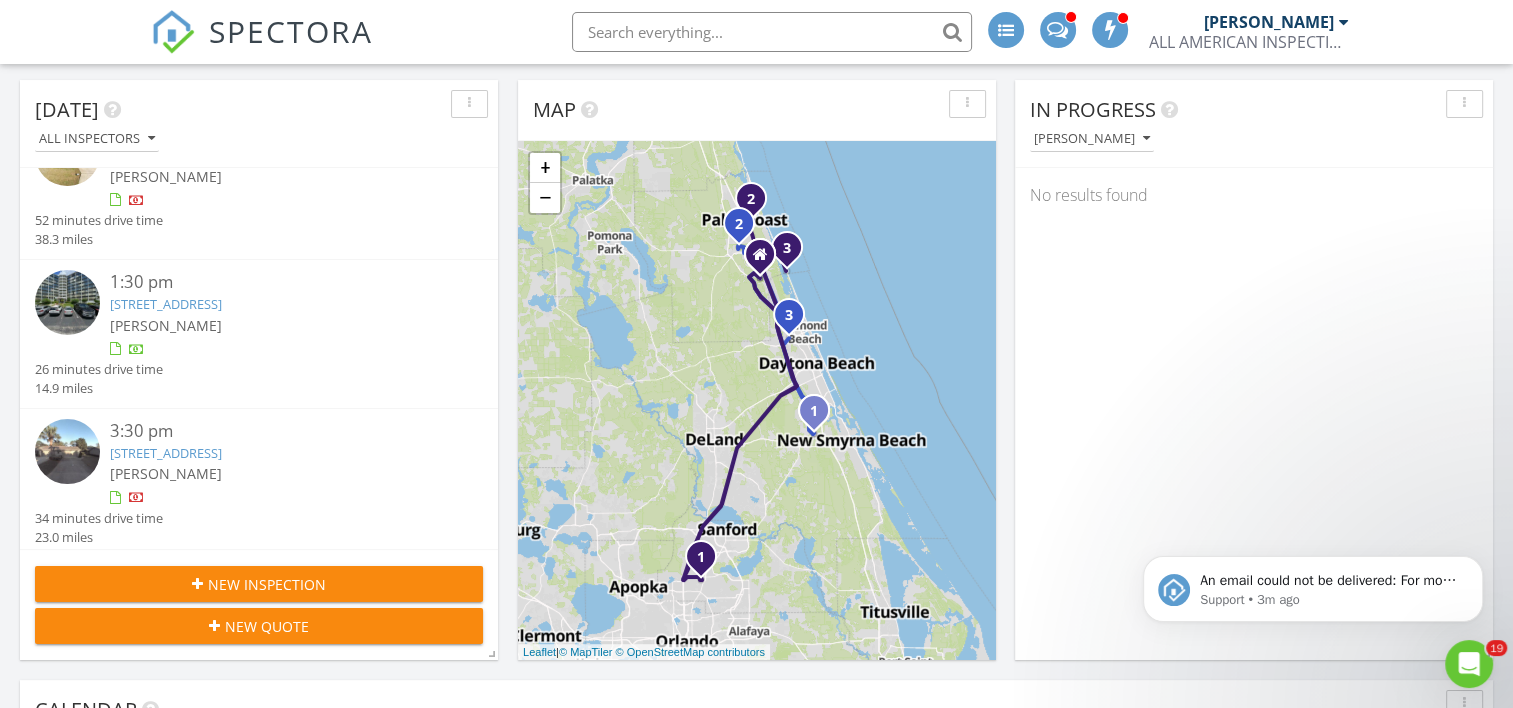 scroll, scrollTop: 511, scrollLeft: 0, axis: vertical 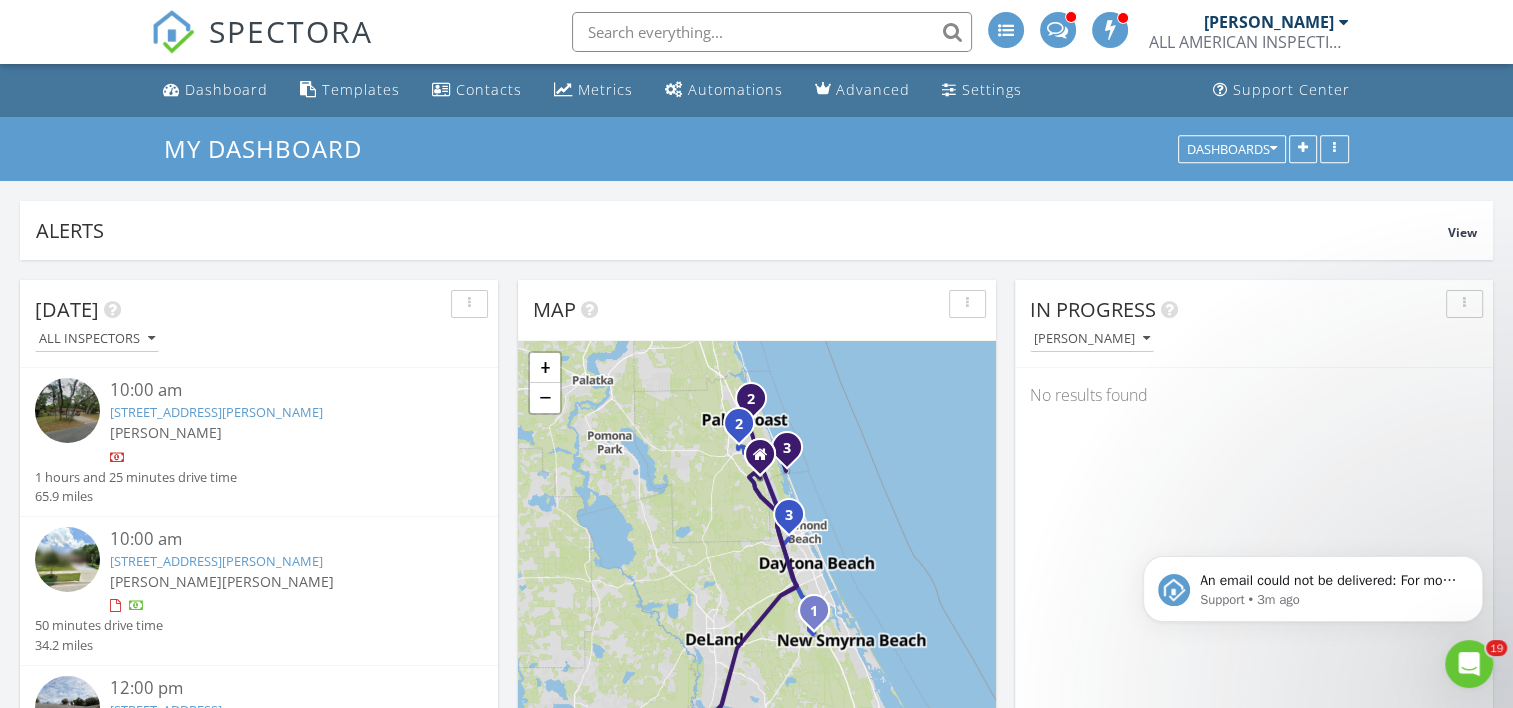 click on "367 East Marvin Avenue, Longwood, FL  32750" at bounding box center (216, 412) 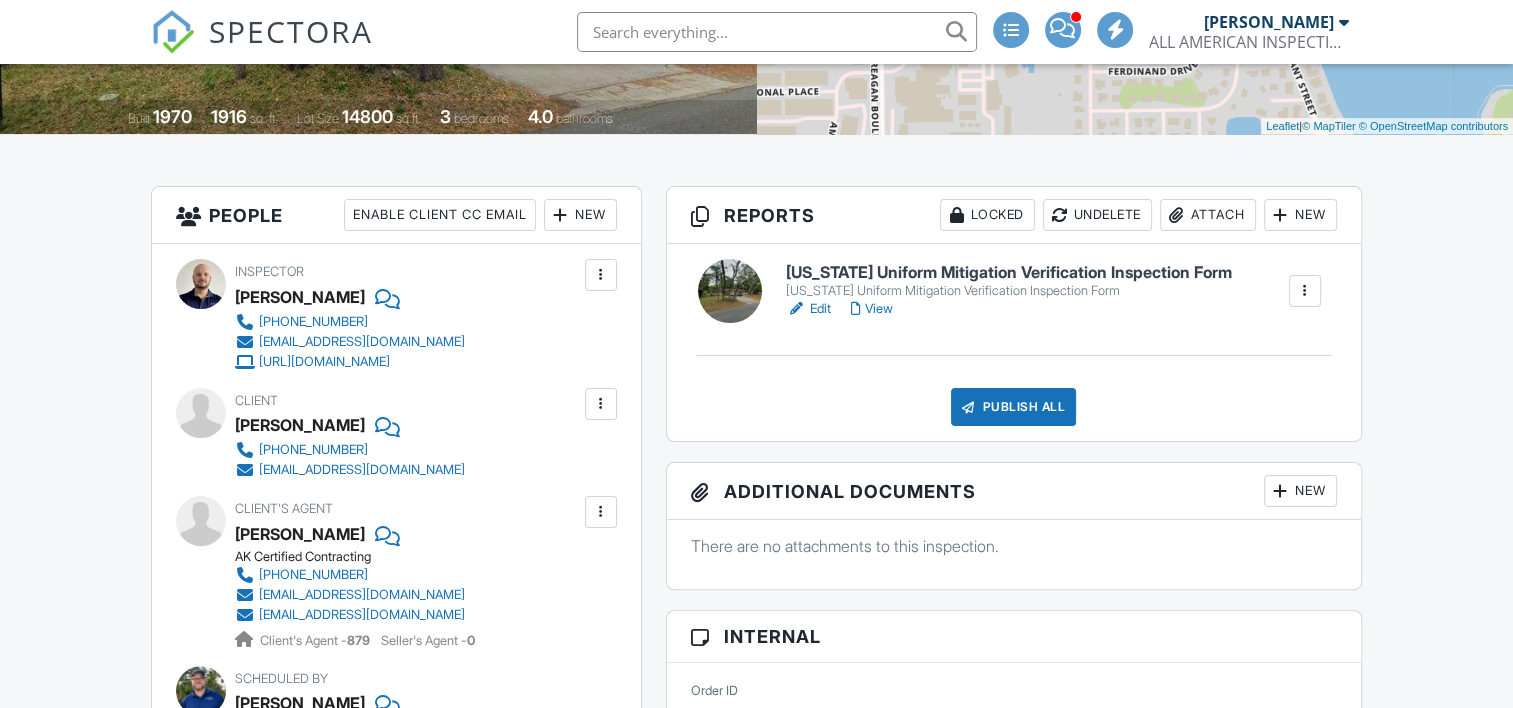 scroll, scrollTop: 1000, scrollLeft: 0, axis: vertical 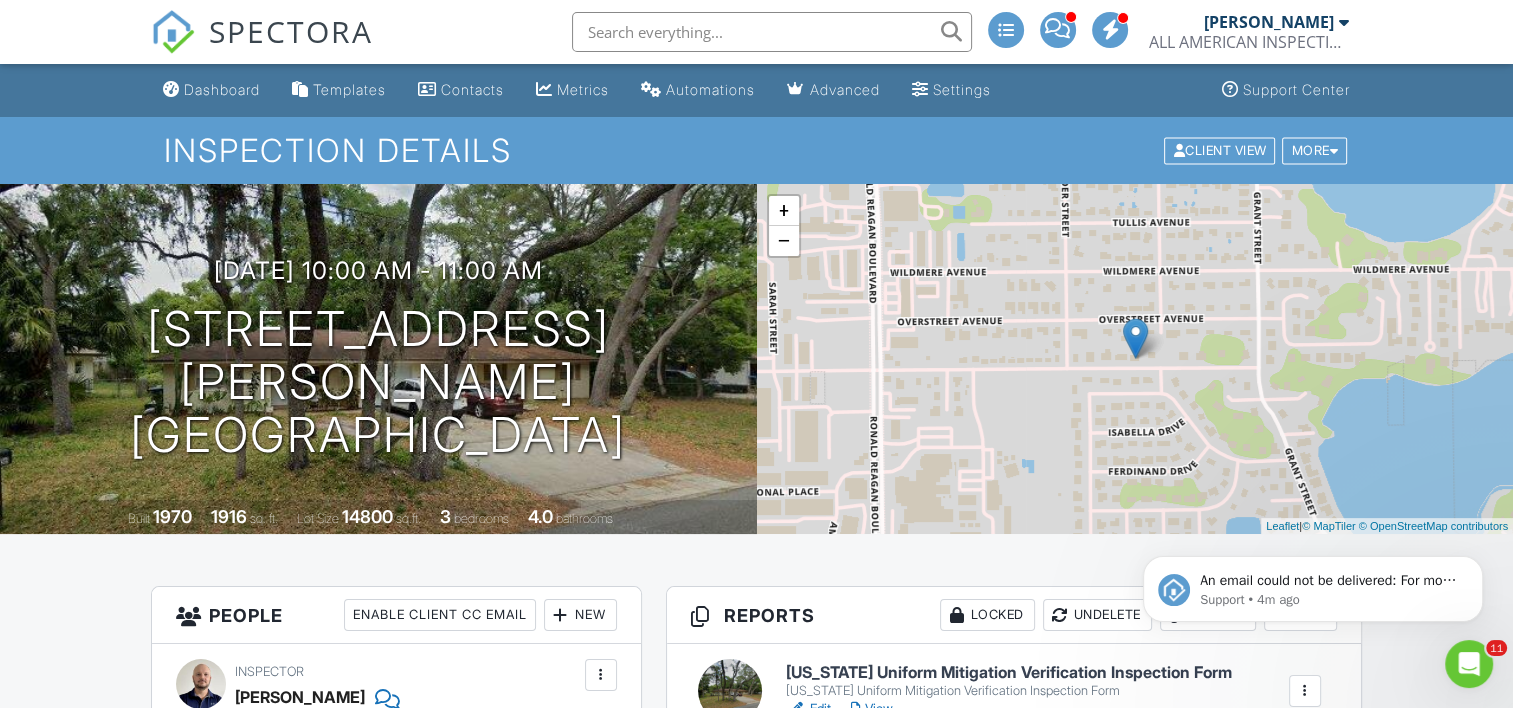 click on "ALL AMERICAN INSPECTION SERVICES" at bounding box center (1249, 42) 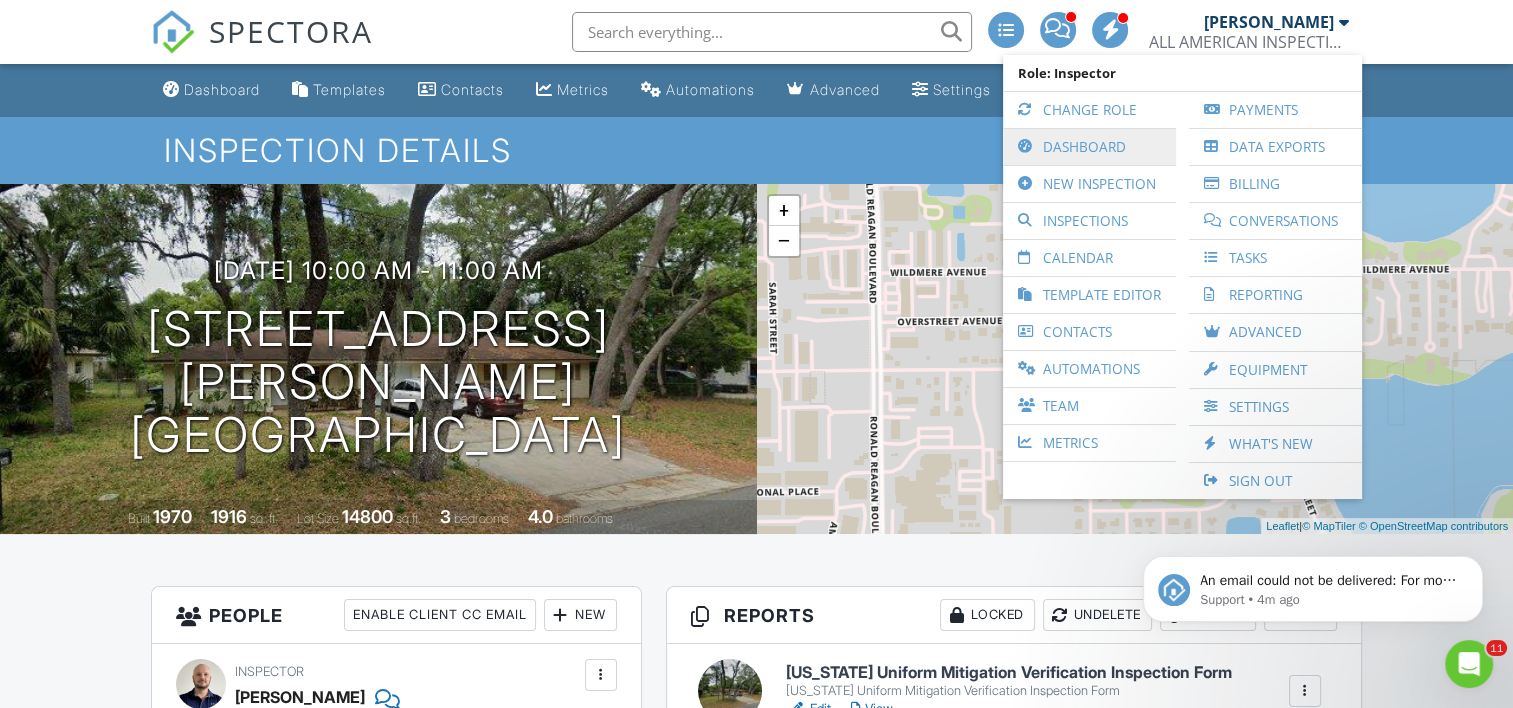 click on "Dashboard" at bounding box center (1089, 147) 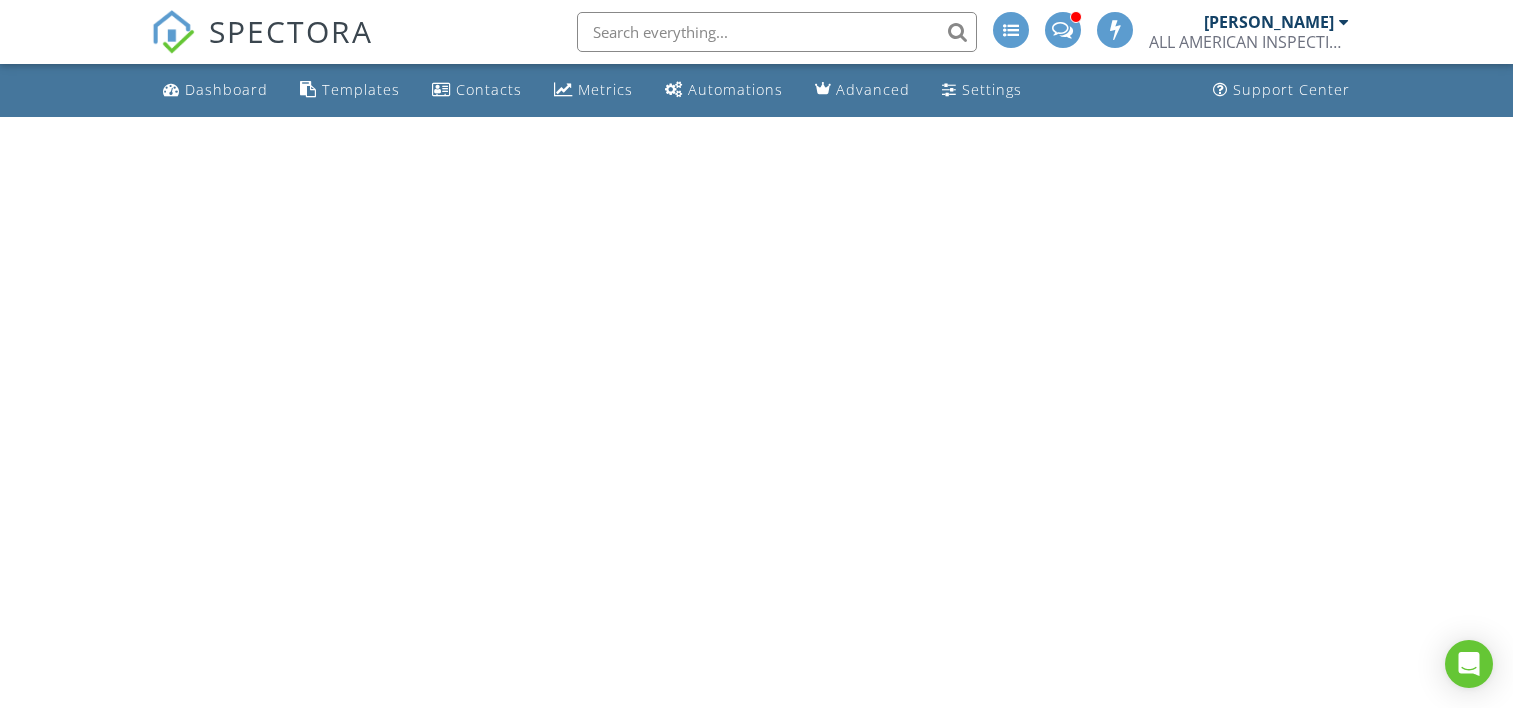 scroll, scrollTop: 0, scrollLeft: 0, axis: both 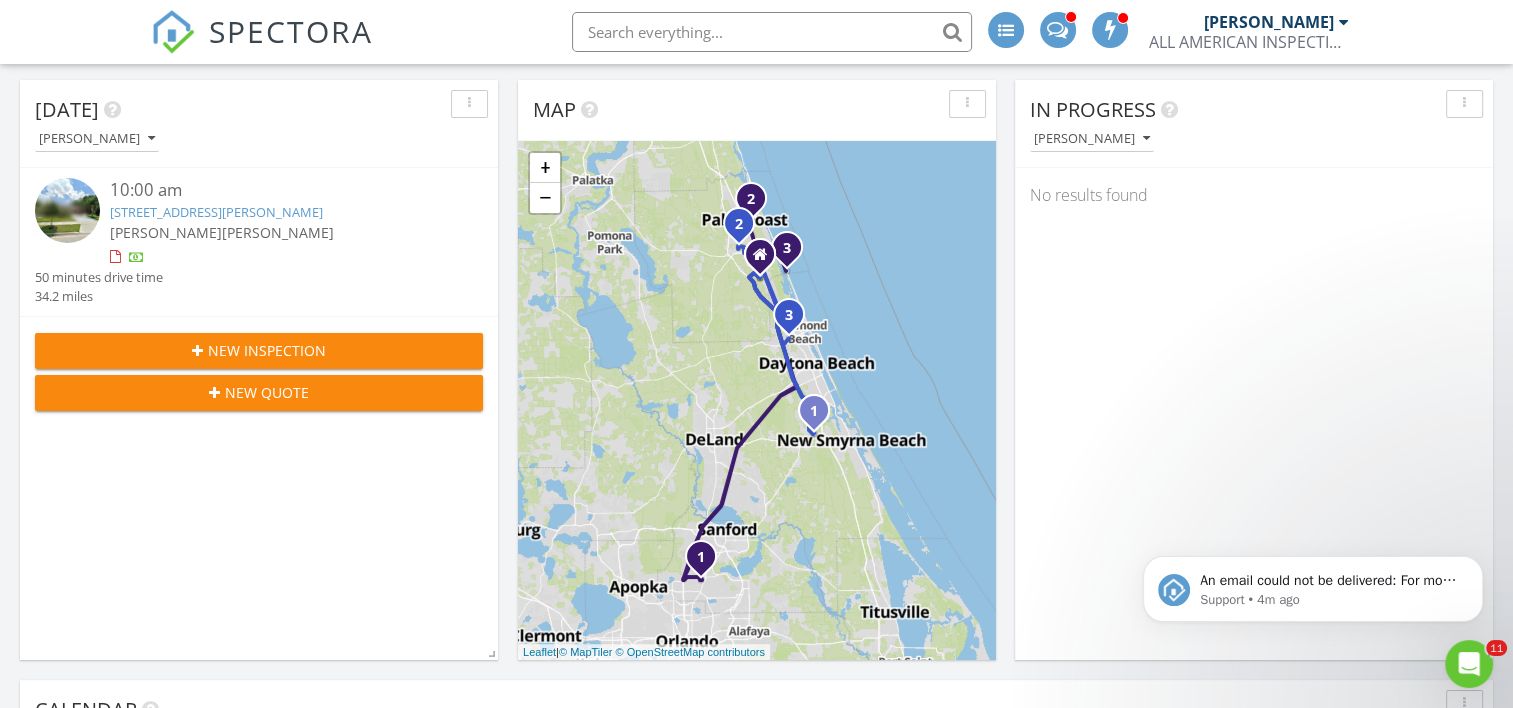 click on "[STREET_ADDRESS][PERSON_NAME]" at bounding box center (216, 212) 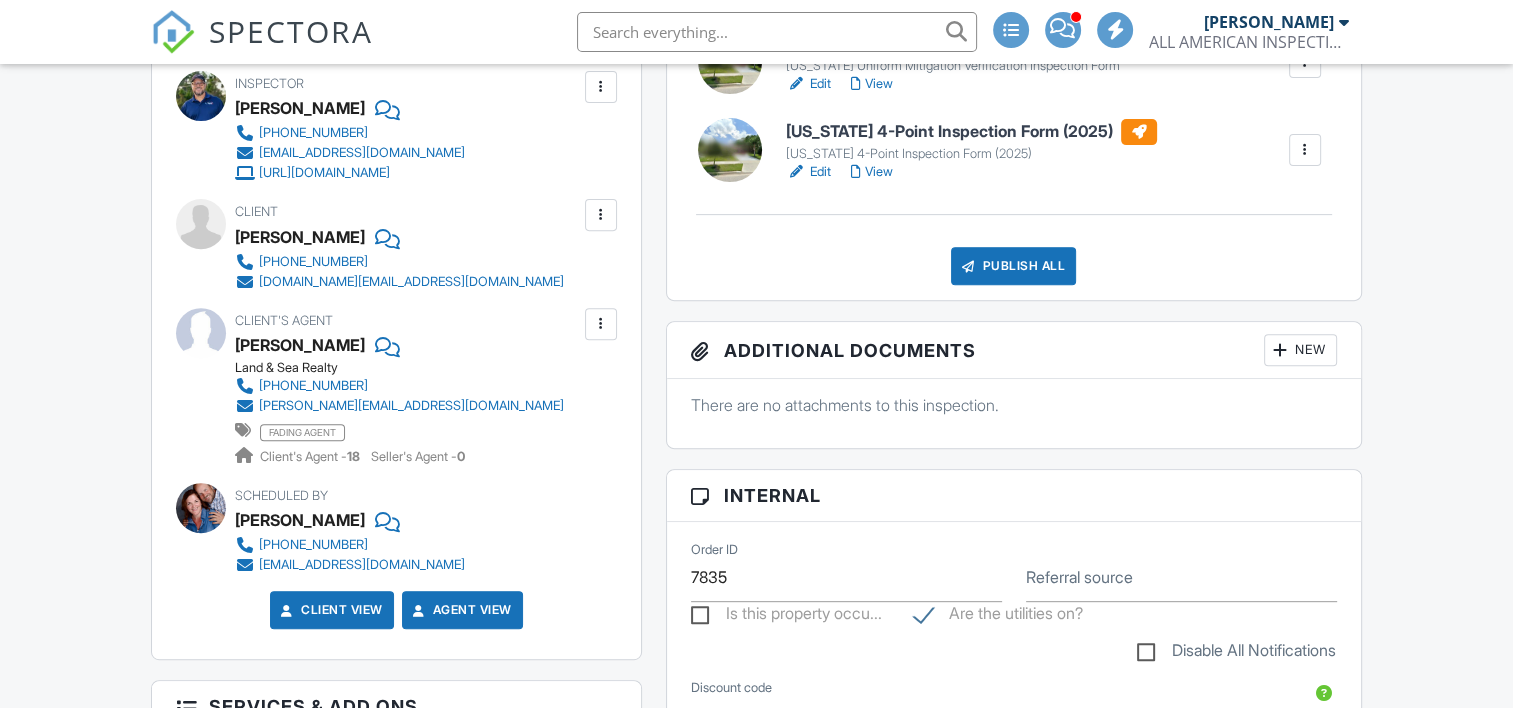 scroll, scrollTop: 799, scrollLeft: 0, axis: vertical 